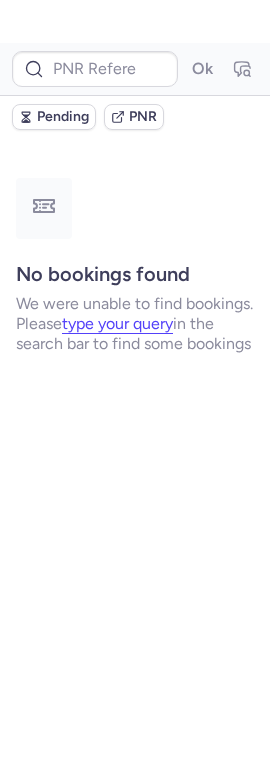scroll, scrollTop: 0, scrollLeft: 0, axis: both 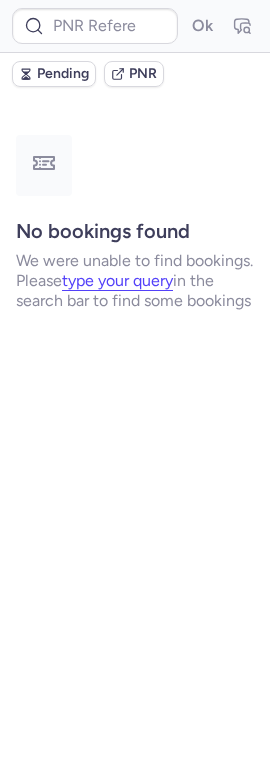 type on "CPBLPU" 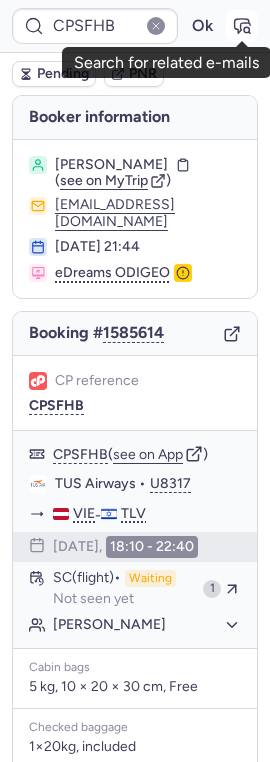 click 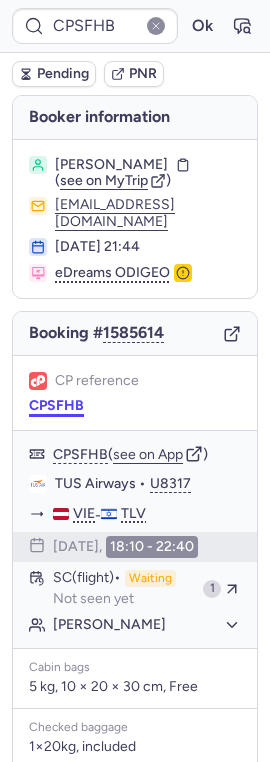 click on "CPSFHB" at bounding box center (56, 406) 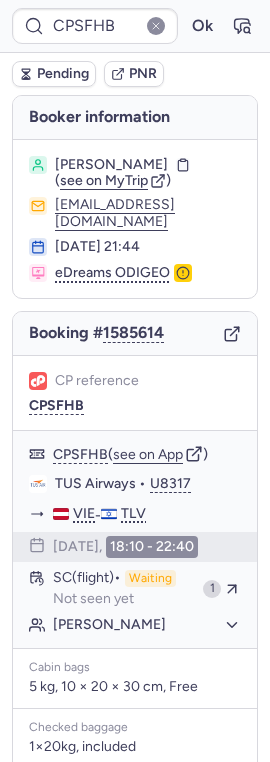 type on "CPXVQM" 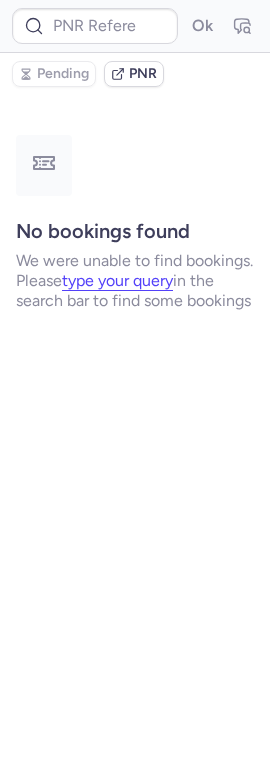 type on "CPQR4I" 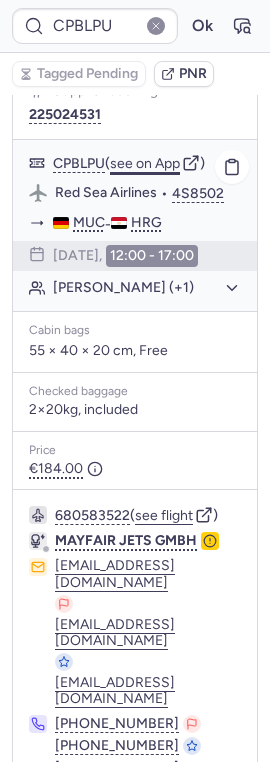 scroll, scrollTop: 387, scrollLeft: 0, axis: vertical 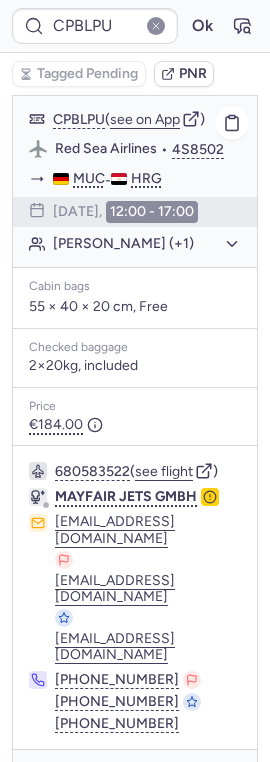 drag, startPoint x: 167, startPoint y: 136, endPoint x: 235, endPoint y: 134, distance: 68.0294 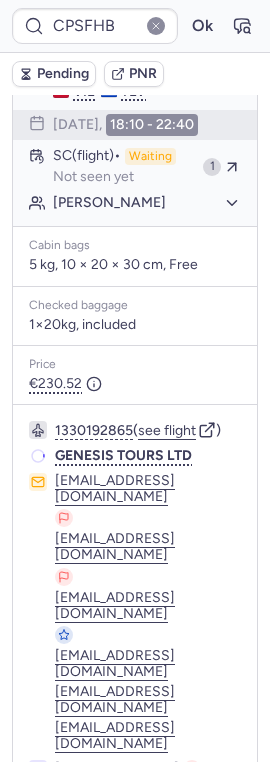 scroll, scrollTop: 387, scrollLeft: 0, axis: vertical 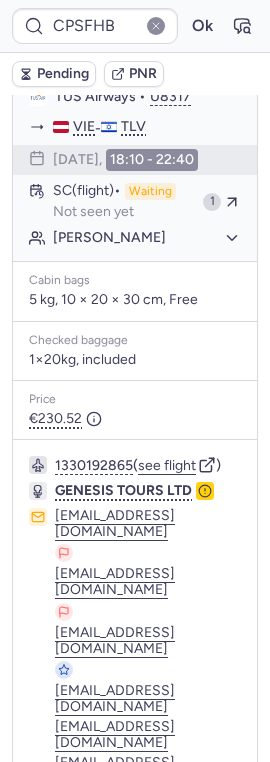 type on "CPBLPU" 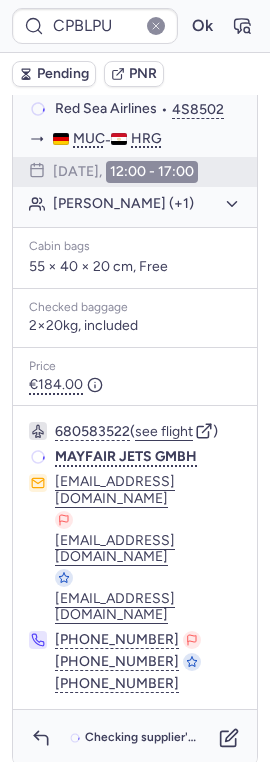 scroll, scrollTop: 387, scrollLeft: 0, axis: vertical 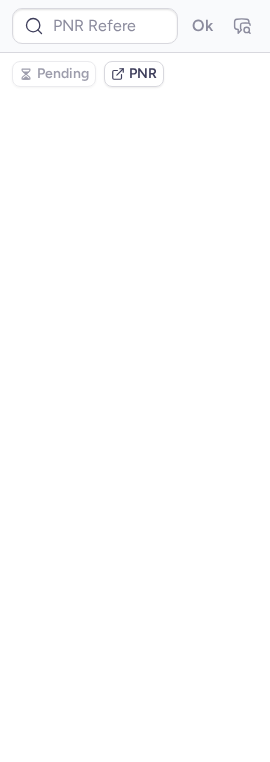 type on "CP9HSX" 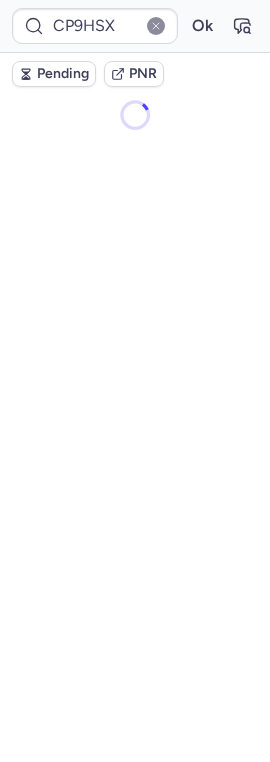 scroll, scrollTop: 0, scrollLeft: 0, axis: both 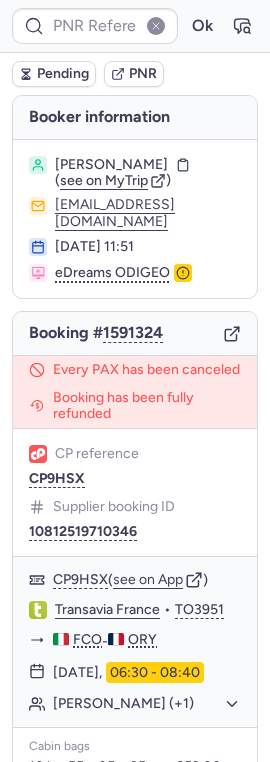 type on "CPBLPU" 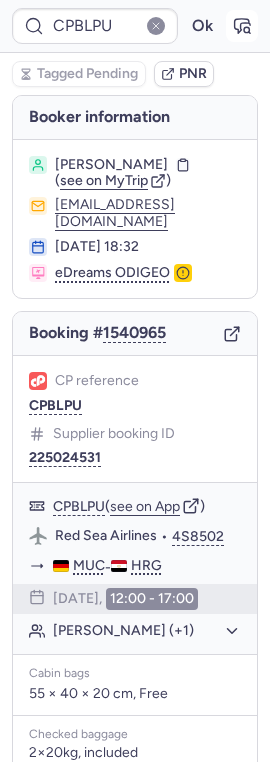 click 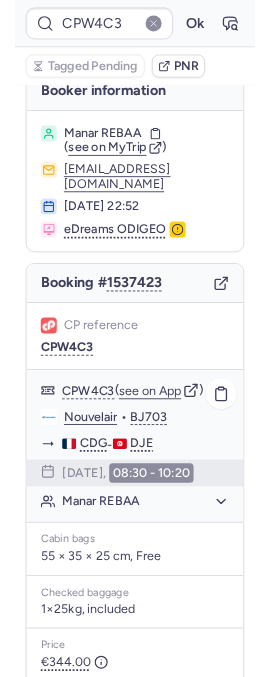 scroll, scrollTop: 14, scrollLeft: 0, axis: vertical 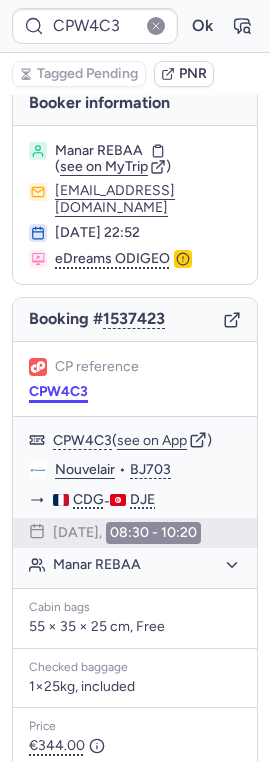 click on "CPW4C3" at bounding box center (58, 392) 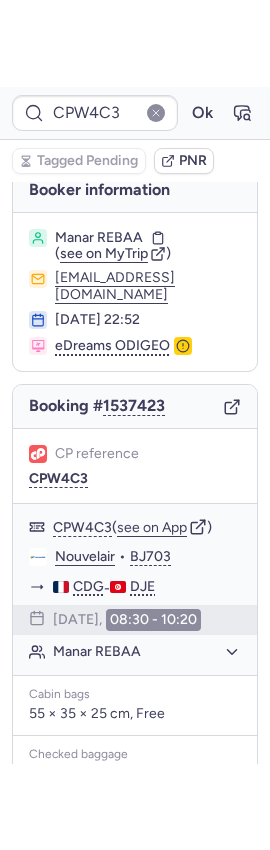 scroll, scrollTop: 354, scrollLeft: 0, axis: vertical 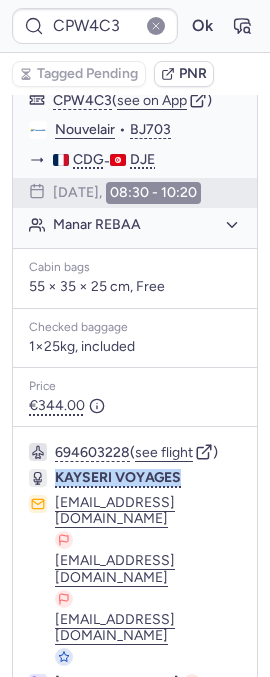 drag, startPoint x: 50, startPoint y: 462, endPoint x: 203, endPoint y: 463, distance: 153.00327 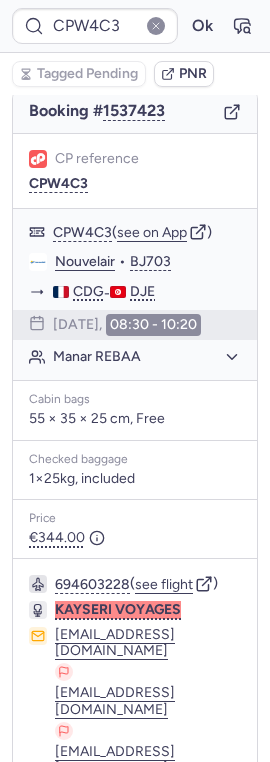 scroll, scrollTop: 269, scrollLeft: 0, axis: vertical 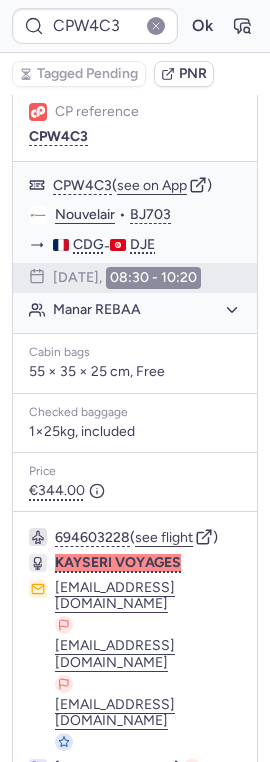 type on "CPRGHZ" 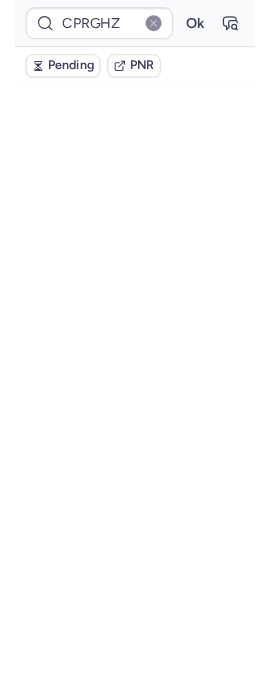 scroll, scrollTop: 225, scrollLeft: 0, axis: vertical 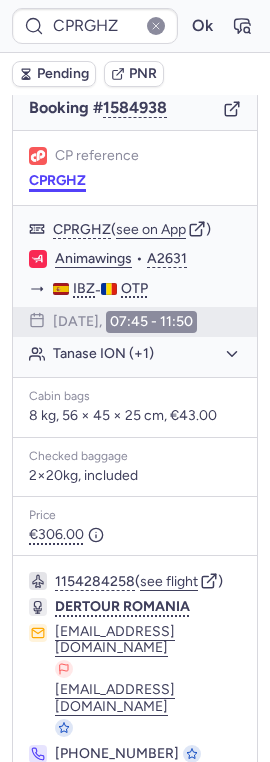 click on "CPRGHZ" at bounding box center (57, 181) 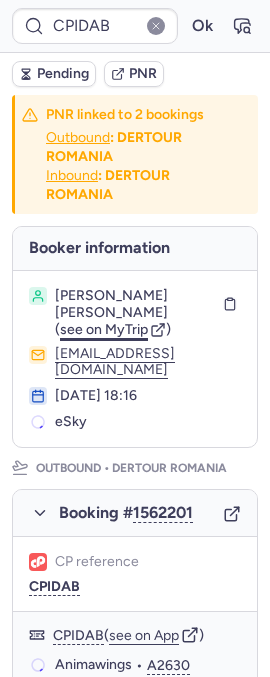scroll, scrollTop: 0, scrollLeft: 0, axis: both 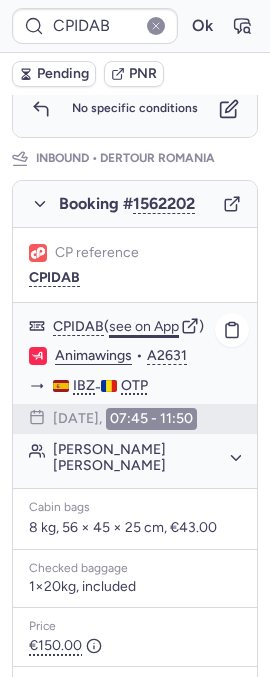 click on "see on App" 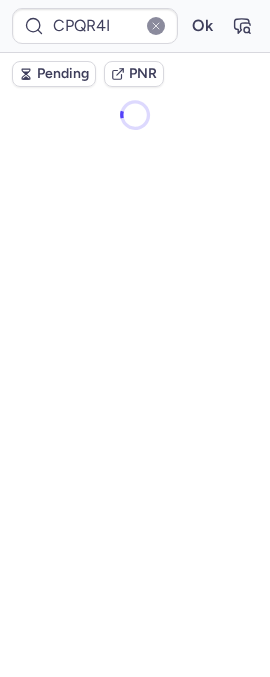 scroll, scrollTop: 0, scrollLeft: 0, axis: both 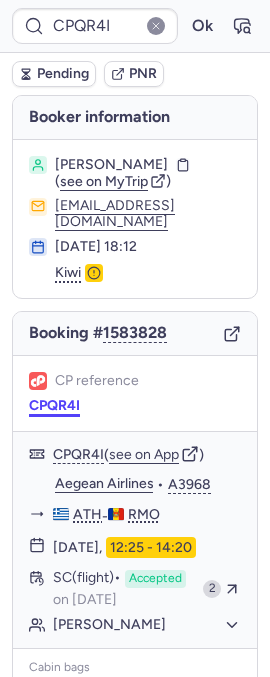 click on "CPQR4I" at bounding box center (54, 406) 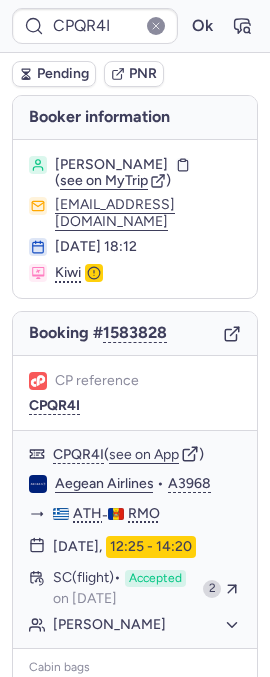 type on "CPECIF" 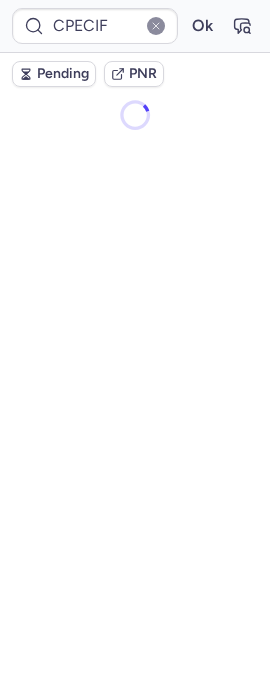 scroll, scrollTop: 0, scrollLeft: 0, axis: both 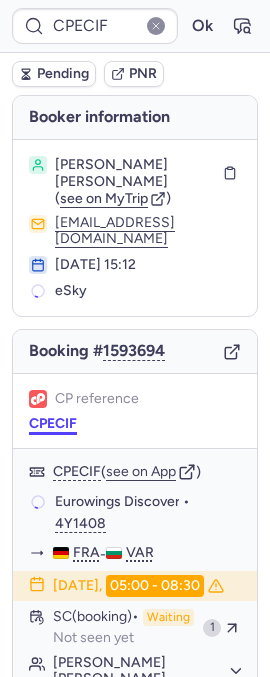 click on "CPECIF" at bounding box center (53, 424) 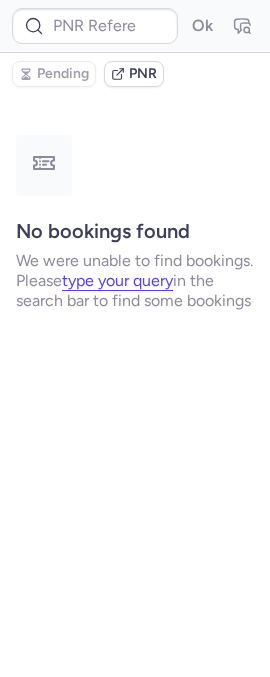type on "CPWKUF" 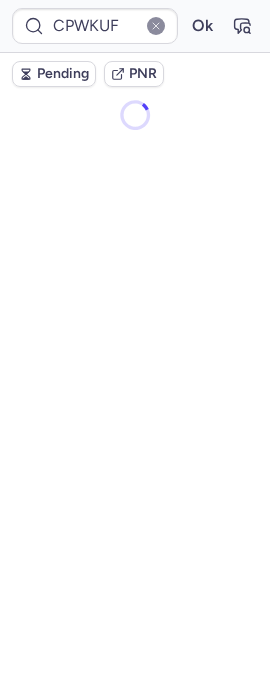scroll, scrollTop: 0, scrollLeft: 0, axis: both 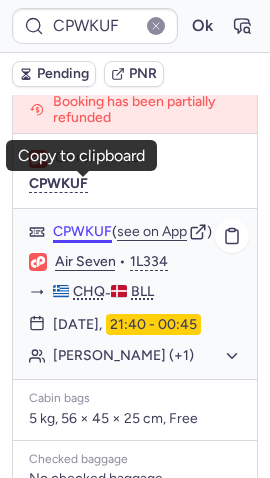 click on "CPWKUF" 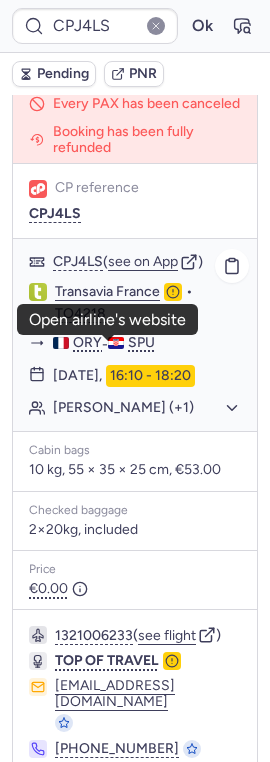 scroll, scrollTop: 117, scrollLeft: 0, axis: vertical 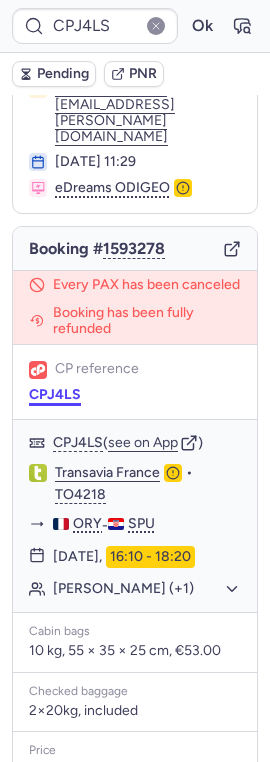 click on "CPJ4LS" at bounding box center [55, 395] 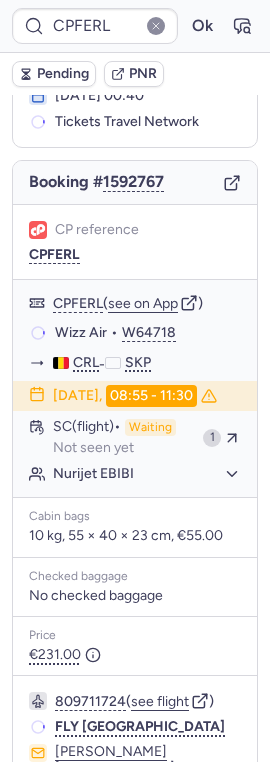 scroll, scrollTop: 117, scrollLeft: 0, axis: vertical 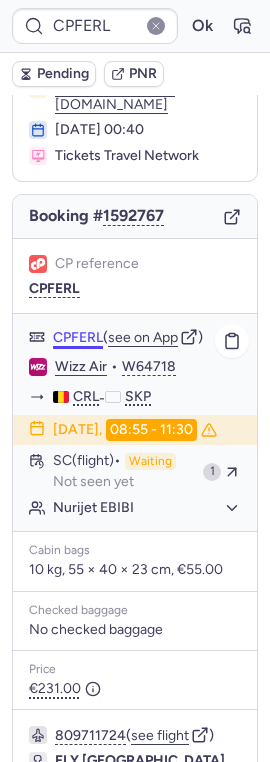 click on "CPFERL" 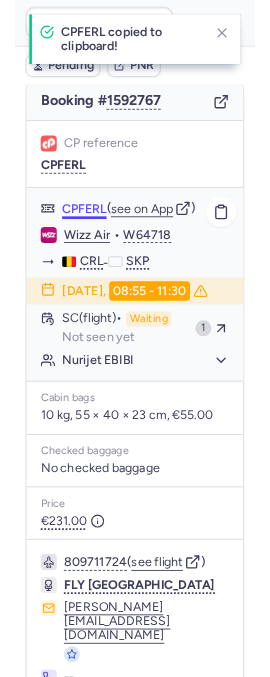 scroll, scrollTop: 294, scrollLeft: 0, axis: vertical 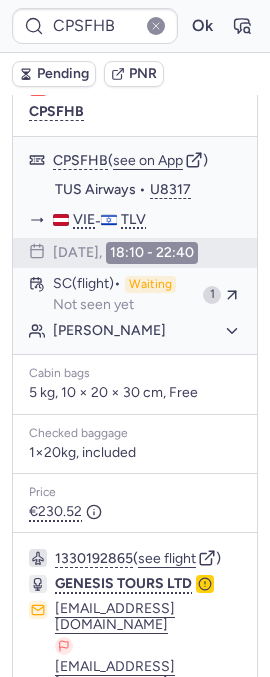type on "CPQR4I" 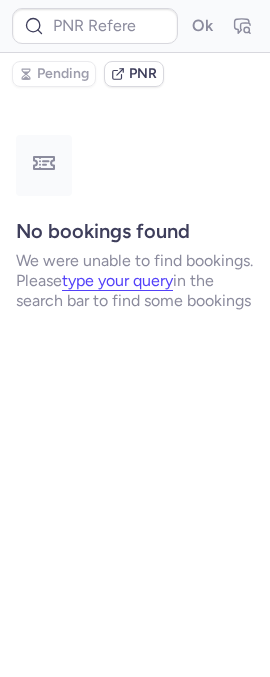 scroll, scrollTop: 0, scrollLeft: 0, axis: both 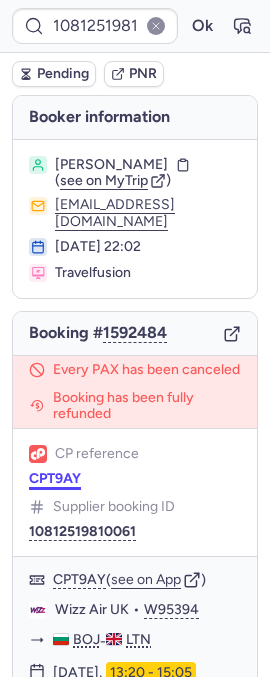 click on "CPT9AY" at bounding box center (55, 479) 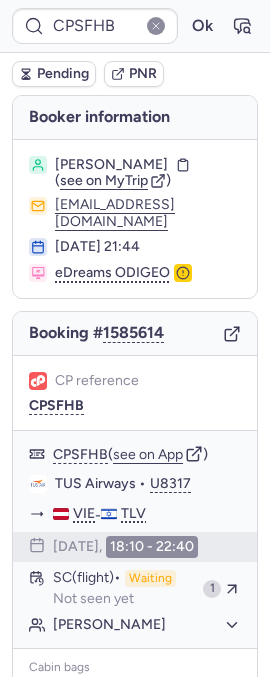 type on "CPEDSA" 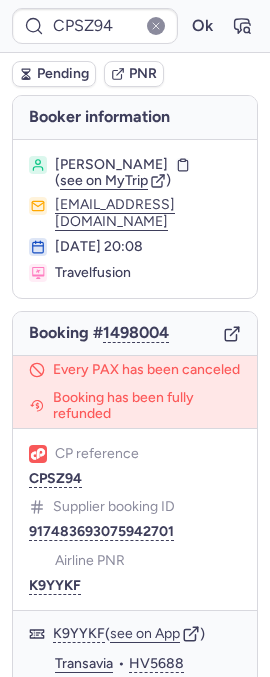 type on "CPMYIU" 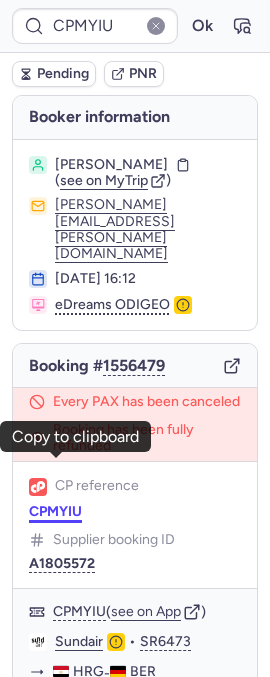 click on "CPMYIU" at bounding box center [55, 512] 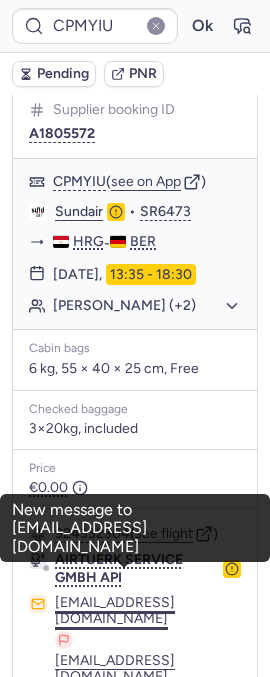 scroll, scrollTop: 475, scrollLeft: 0, axis: vertical 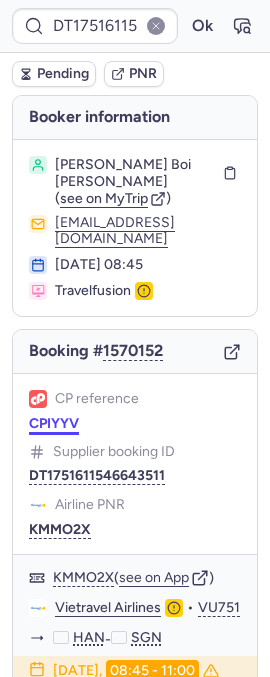click on "CPIYYV" at bounding box center (54, 424) 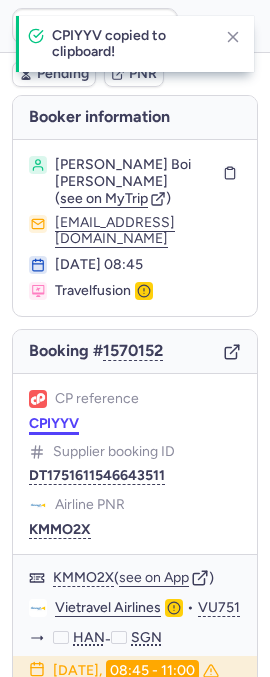 scroll, scrollTop: 0, scrollLeft: 0, axis: both 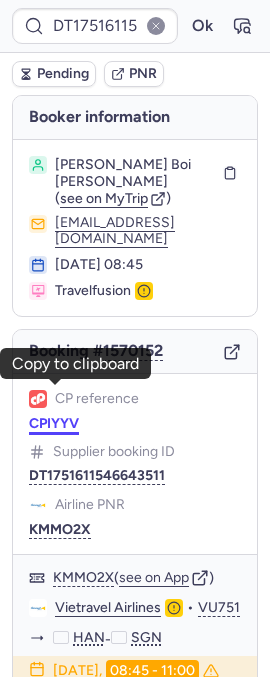 click on "CPIYYV" at bounding box center (54, 424) 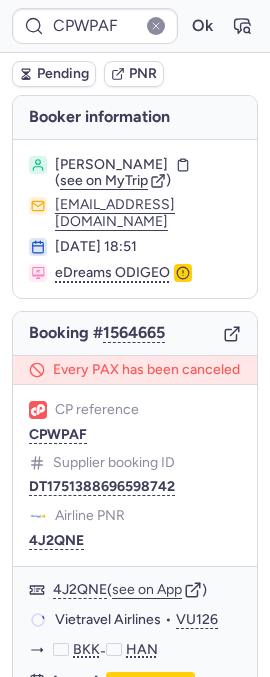 type on "CPXN9U" 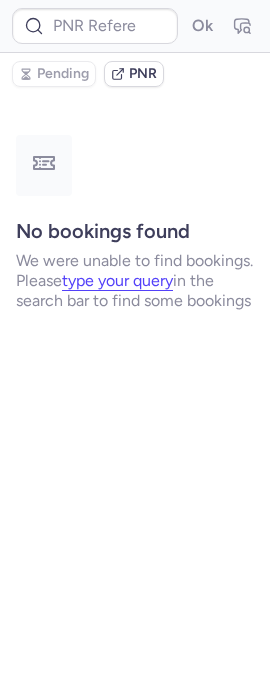 type on "DT1747578794713139" 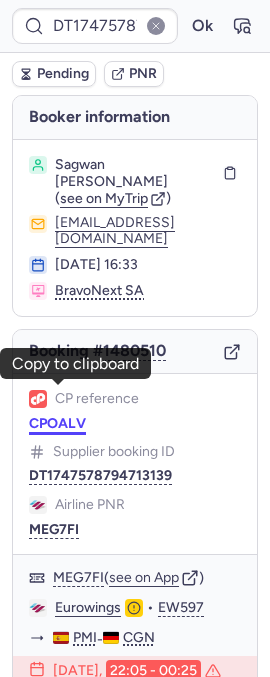 click on "CPOALV" at bounding box center (57, 424) 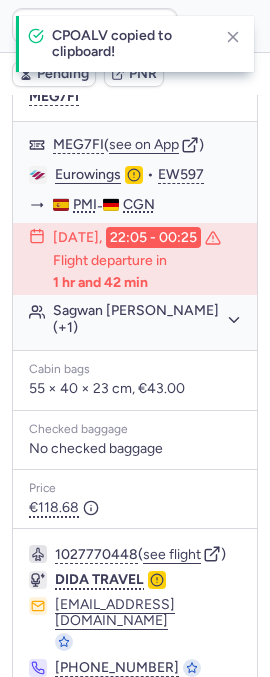 scroll, scrollTop: 457, scrollLeft: 0, axis: vertical 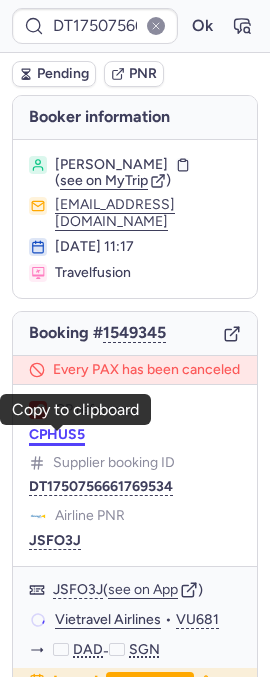 click on "CPHUS5" at bounding box center [57, 435] 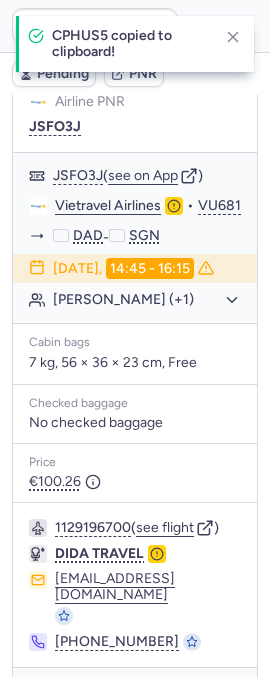scroll, scrollTop: 430, scrollLeft: 0, axis: vertical 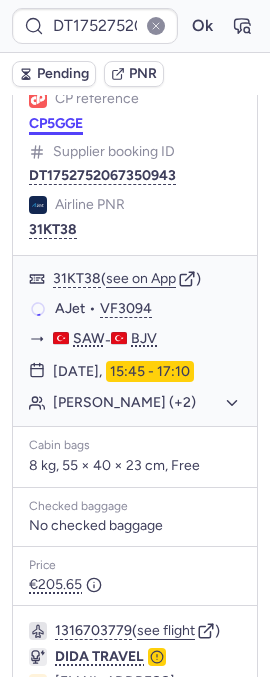 click on "CP5GGE" at bounding box center [56, 124] 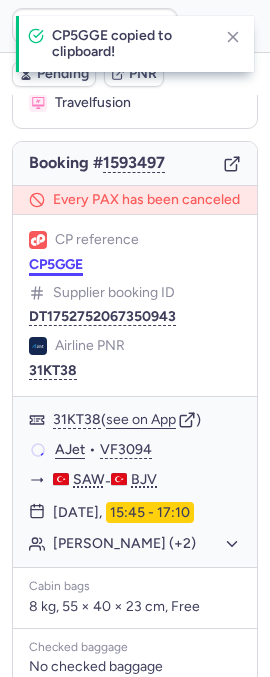 scroll, scrollTop: 166, scrollLeft: 0, axis: vertical 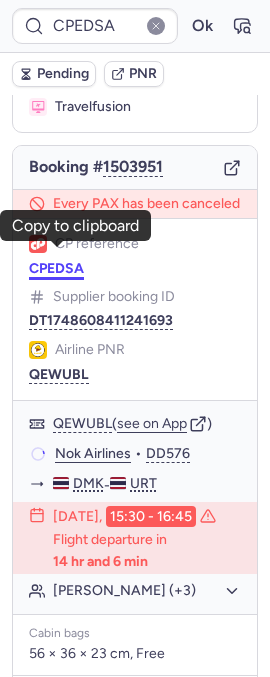 click on "CPEDSA" at bounding box center (56, 269) 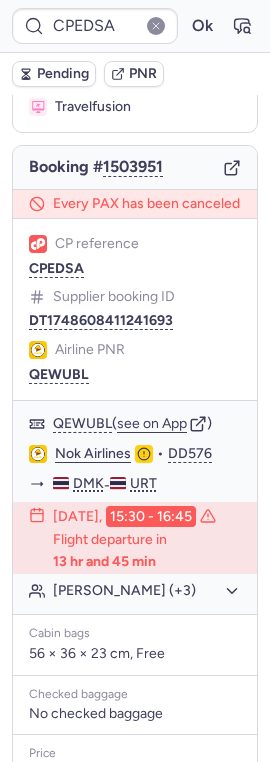 type on "CPBLPU" 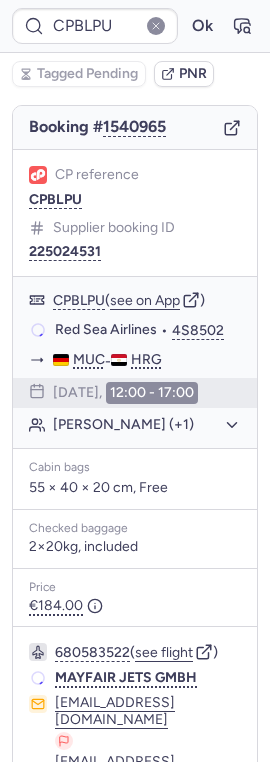 scroll, scrollTop: 166, scrollLeft: 0, axis: vertical 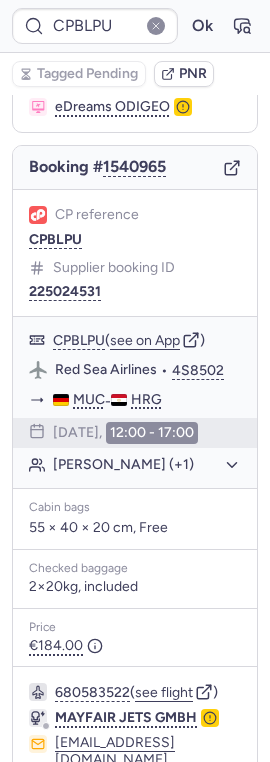 type 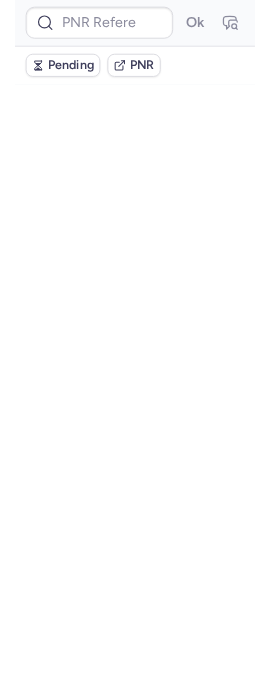 scroll, scrollTop: 0, scrollLeft: 0, axis: both 